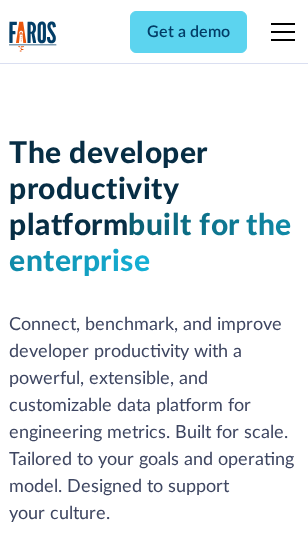 scroll, scrollTop: 0, scrollLeft: 0, axis: both 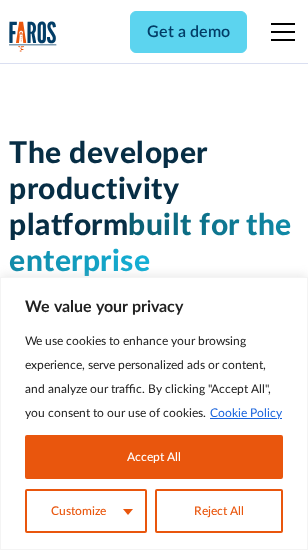 click on "Accept All" at bounding box center [154, 457] 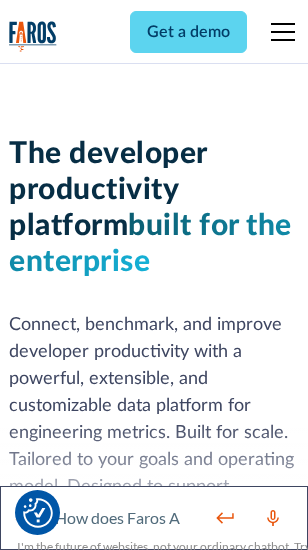 scroll, scrollTop: 301, scrollLeft: 0, axis: vertical 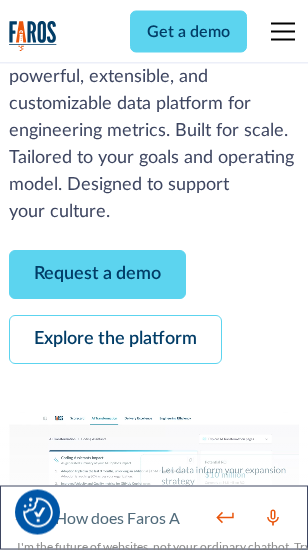 click on "Request a demo" at bounding box center [97, 275] 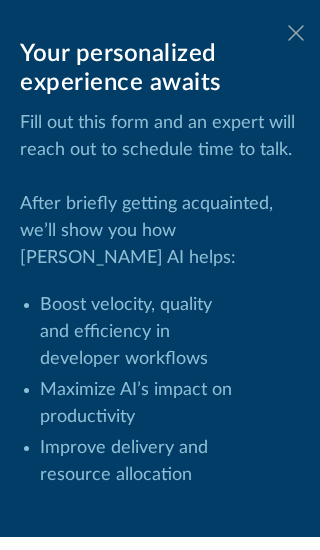 click 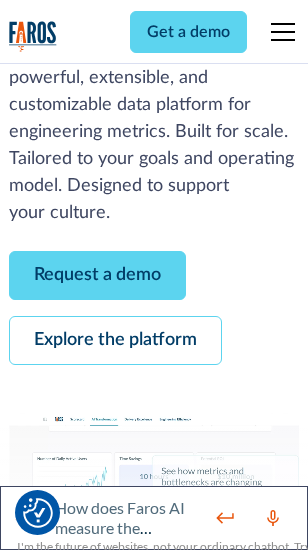 scroll, scrollTop: 366, scrollLeft: 0, axis: vertical 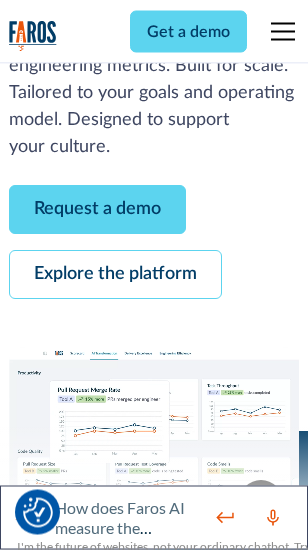 click on "Explore the platform" at bounding box center (115, 275) 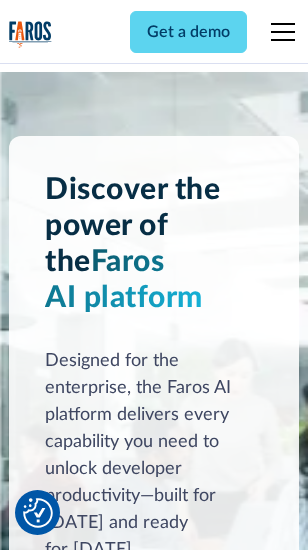 scroll, scrollTop: 15242, scrollLeft: 0, axis: vertical 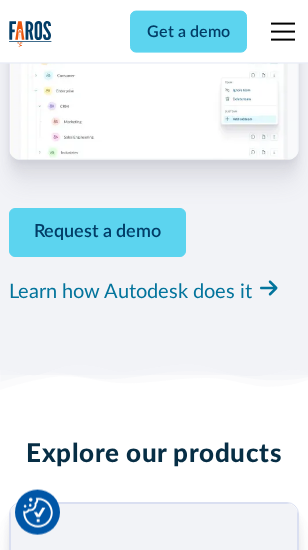 click on "Pricing" at bounding box center (33, 2512) 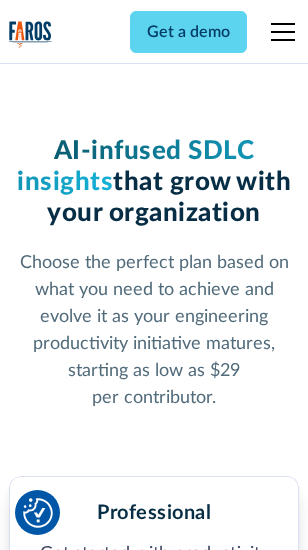 scroll, scrollTop: 3178, scrollLeft: 0, axis: vertical 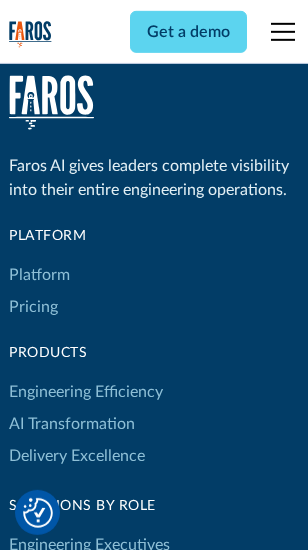 click on "Platform" at bounding box center (39, 275) 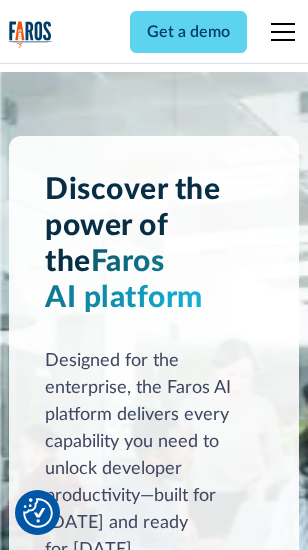 scroll, scrollTop: 15884, scrollLeft: 0, axis: vertical 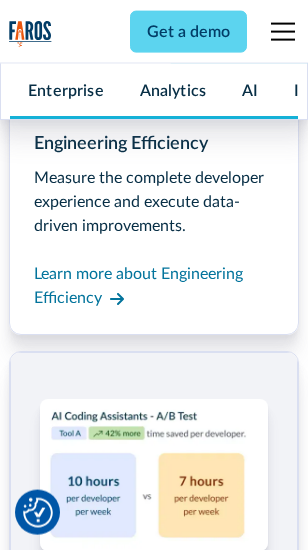 click on "Coding Assistant Impact" at bounding box center [94, 2481] 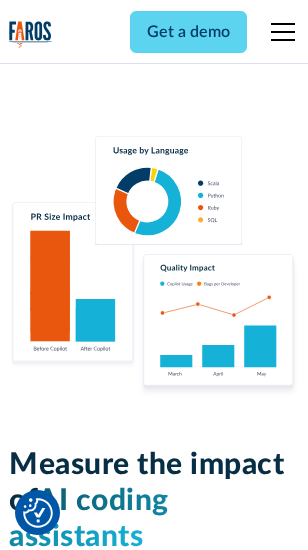 scroll, scrollTop: 12710, scrollLeft: 0, axis: vertical 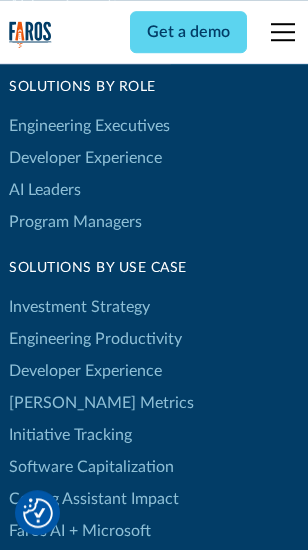 click on "[PERSON_NAME] Metrics" at bounding box center (101, 403) 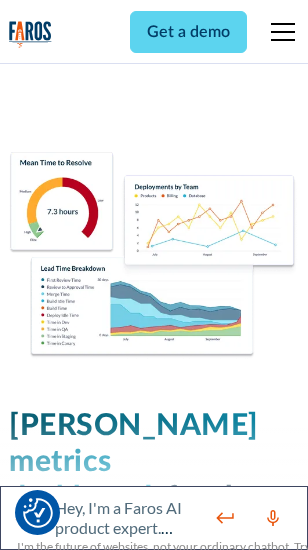 scroll, scrollTop: 9824, scrollLeft: 0, axis: vertical 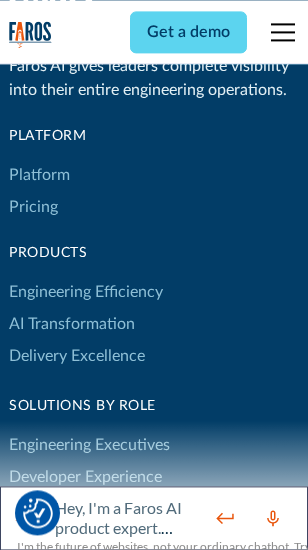click on "Blog" at bounding box center (24, 939) 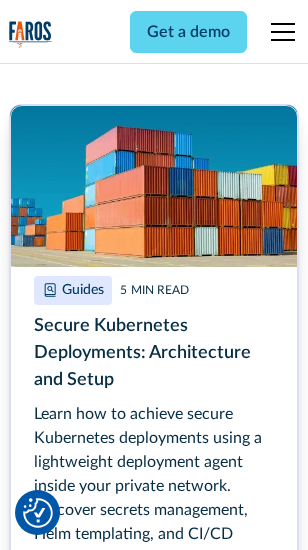 scroll, scrollTop: 8933, scrollLeft: 0, axis: vertical 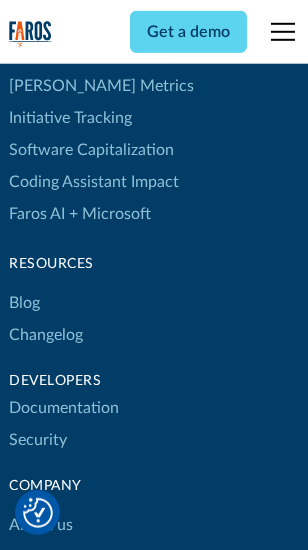 click on "Changelog" at bounding box center [46, 335] 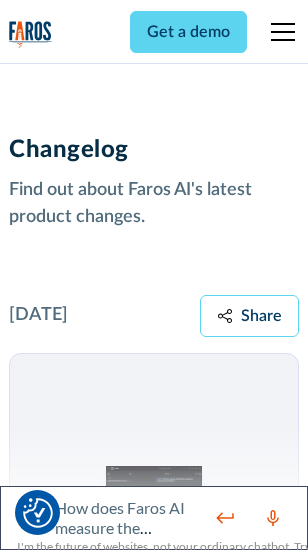 scroll, scrollTop: 24124, scrollLeft: 0, axis: vertical 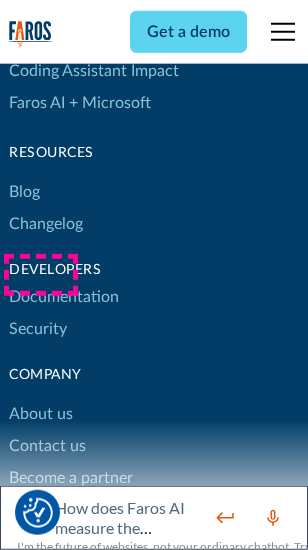click on "About us" at bounding box center [41, 414] 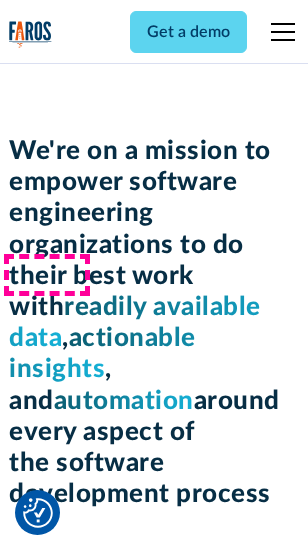 scroll, scrollTop: 6924, scrollLeft: 0, axis: vertical 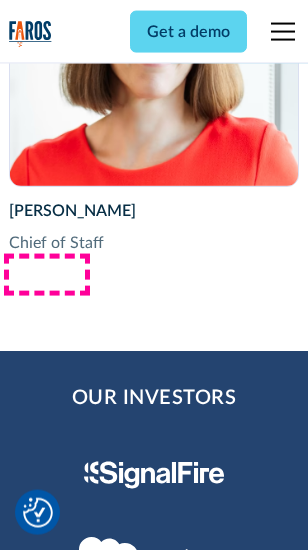 click on "Contact us" at bounding box center [47, 2782] 